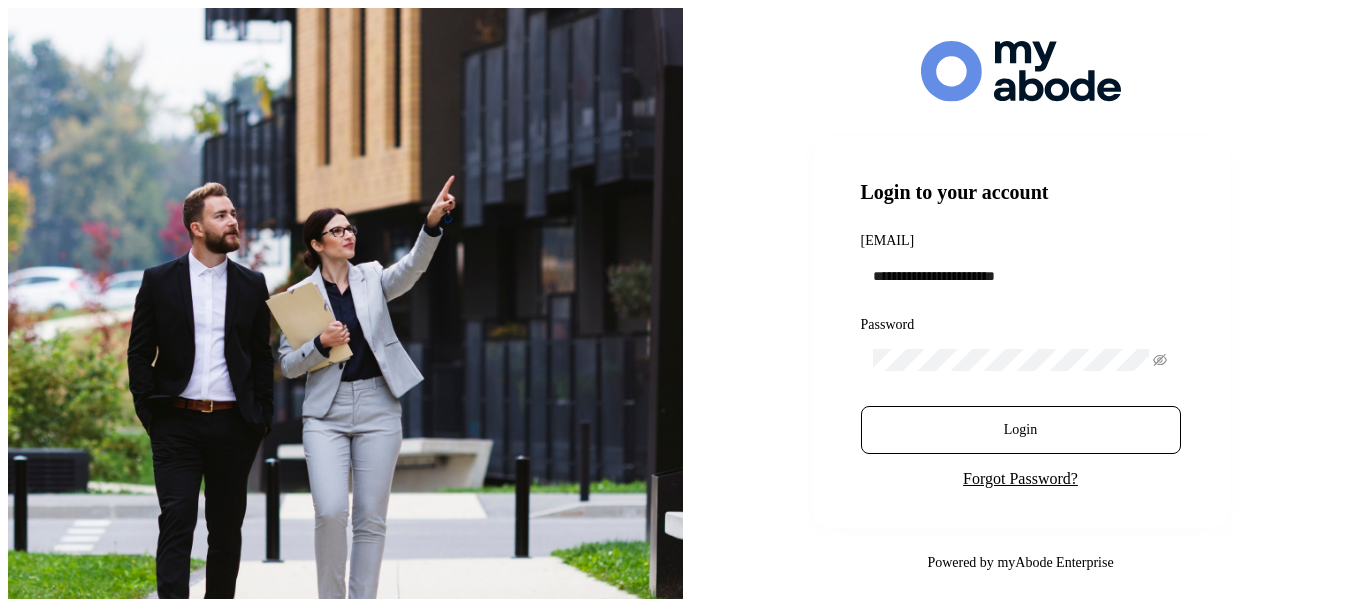 scroll, scrollTop: 0, scrollLeft: 0, axis: both 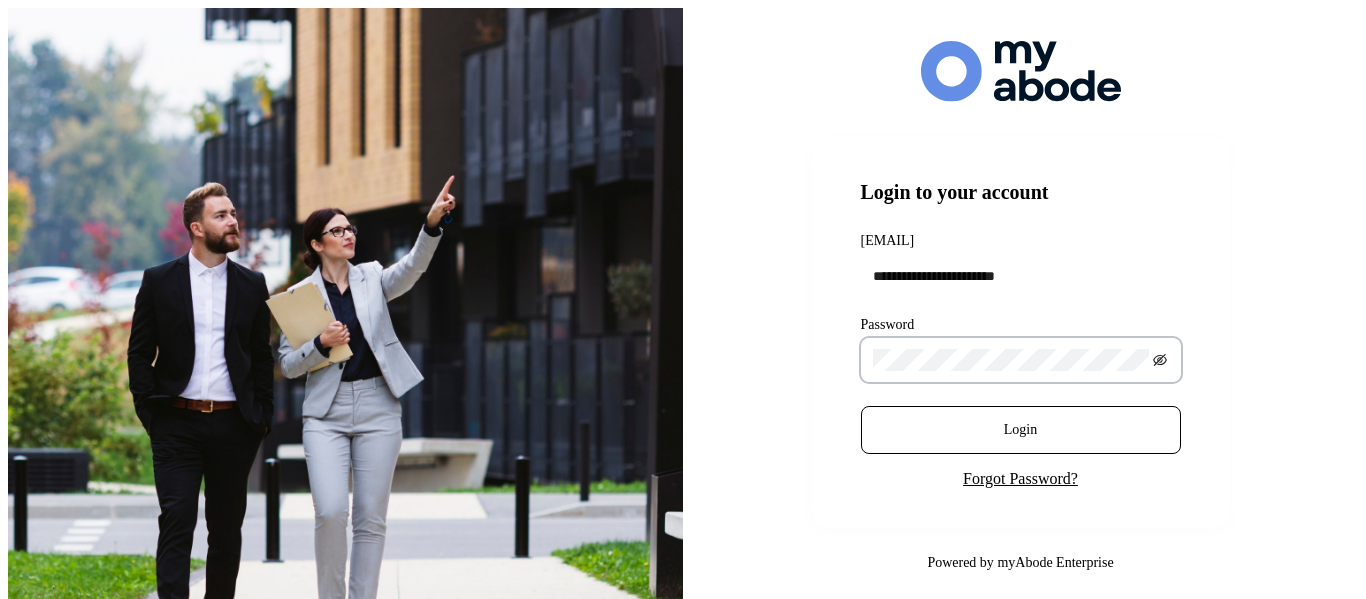 click at bounding box center (1160, 361) 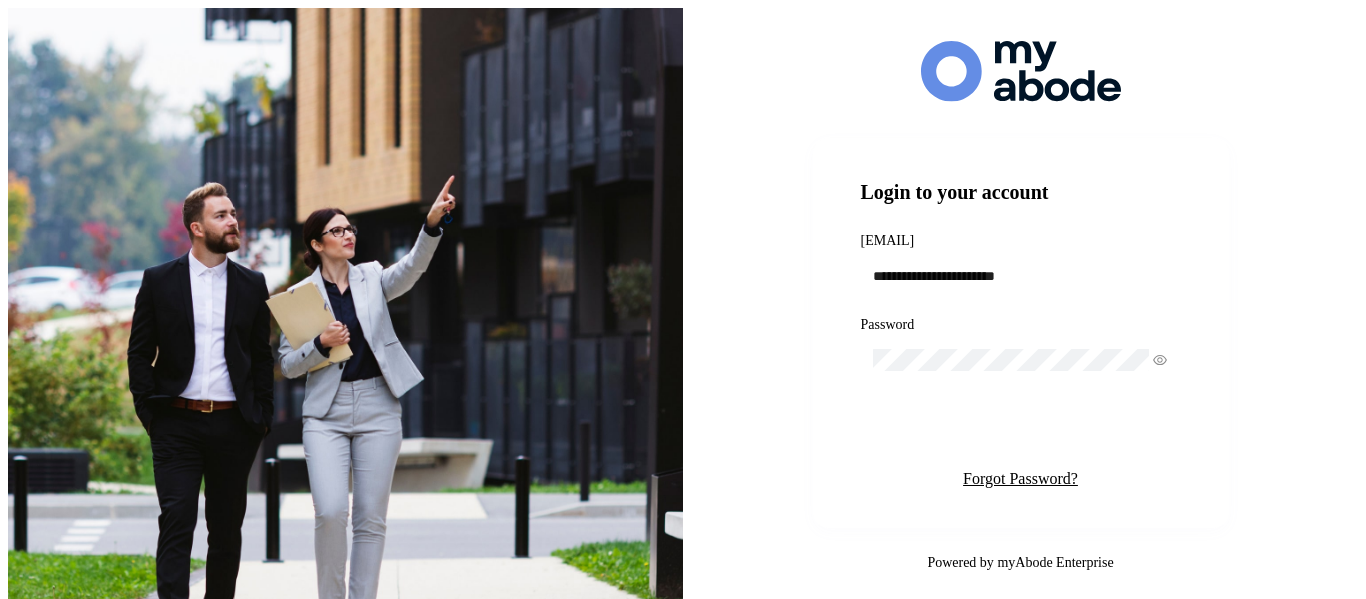 click on "Login" at bounding box center (1021, 430) 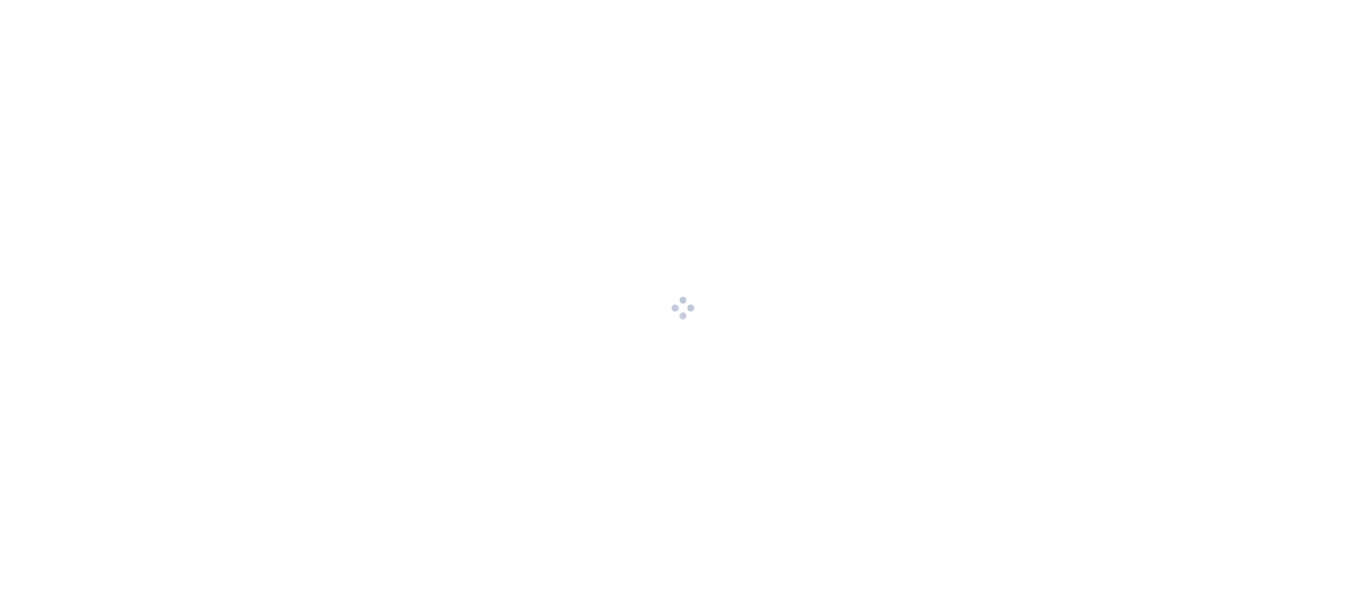 scroll, scrollTop: 0, scrollLeft: 0, axis: both 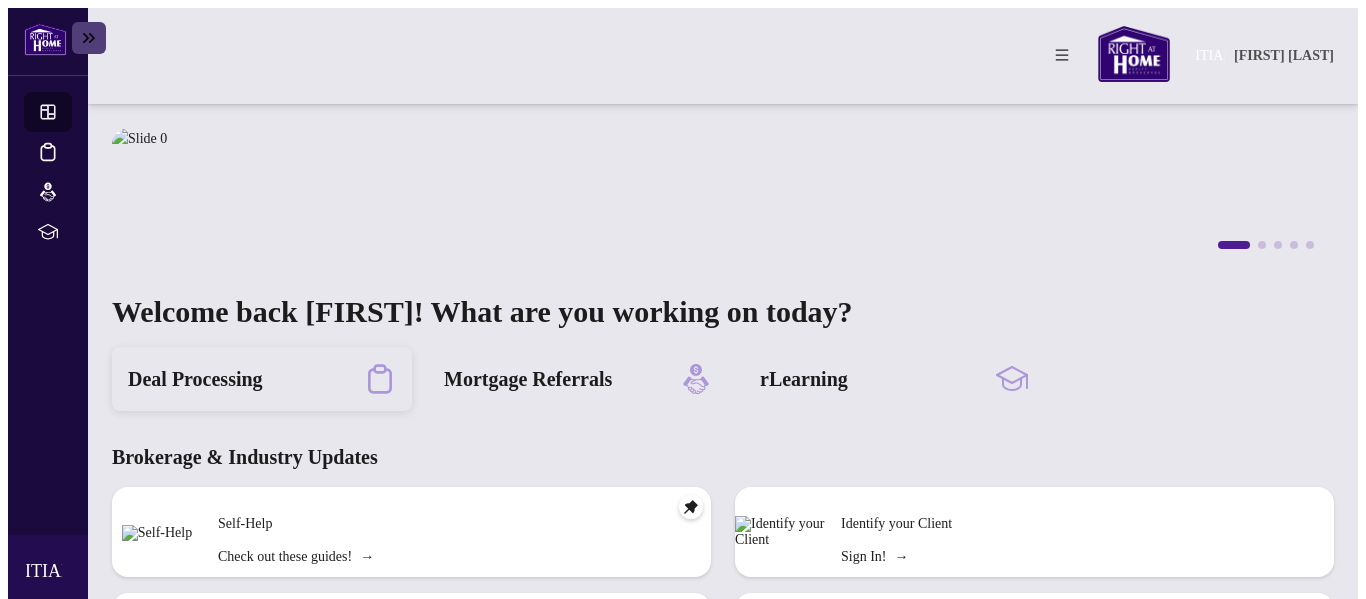 click on "Deal Processing" at bounding box center [195, 379] 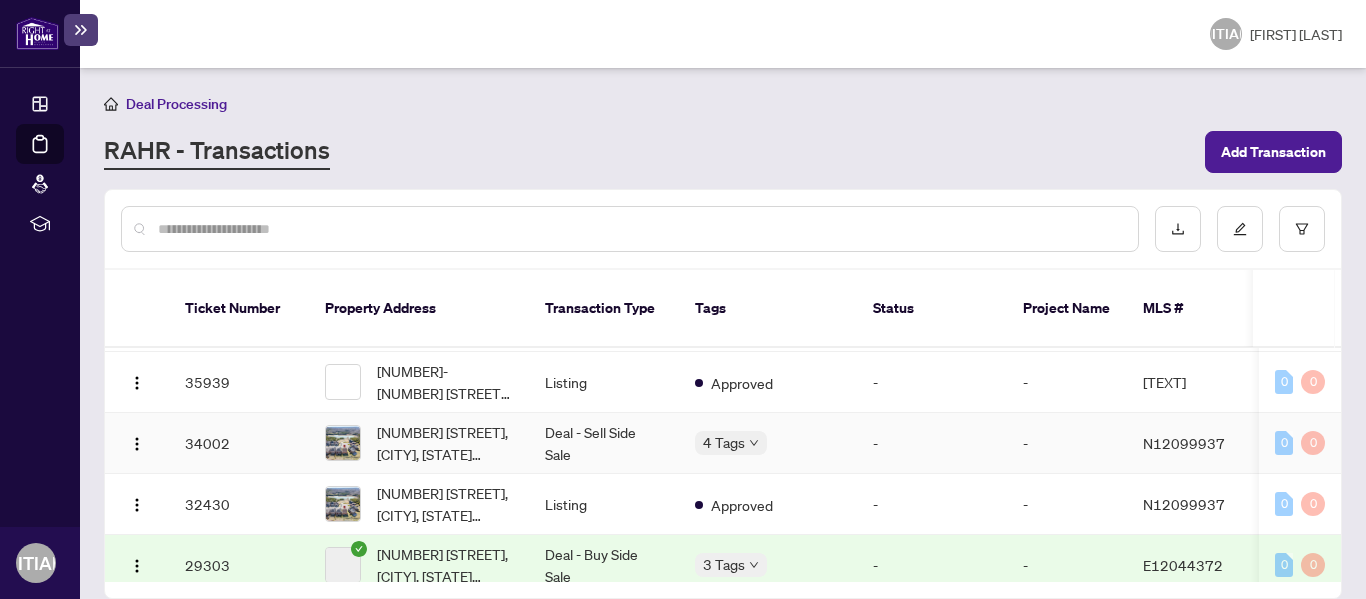 scroll, scrollTop: 141, scrollLeft: 0, axis: vertical 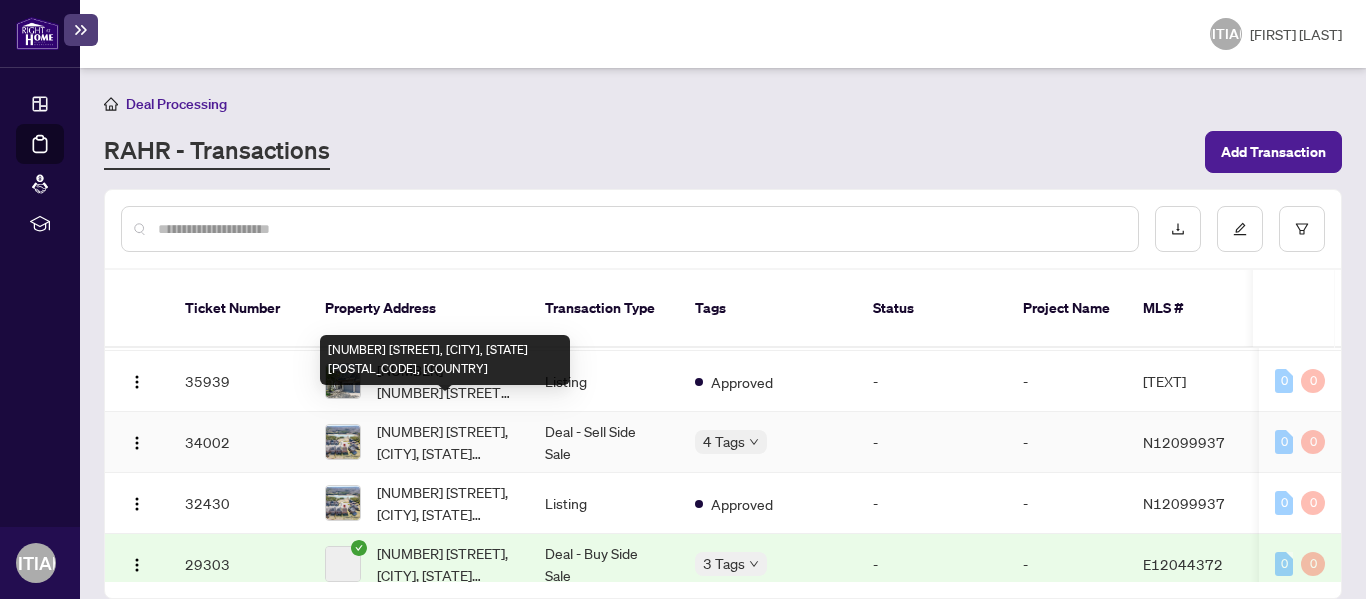 click on "[NUMBER] [STREET], [CITY], [STATE] [POSTAL_CODE], [COUNTRY]" at bounding box center (445, 442) 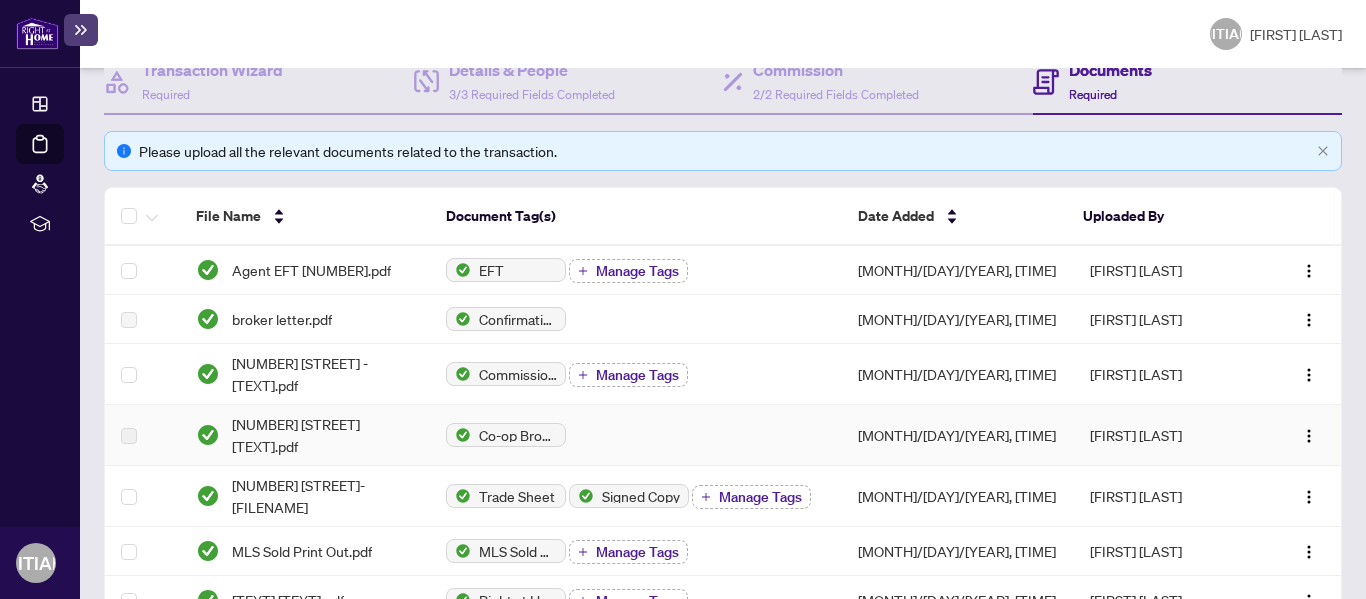scroll, scrollTop: 0, scrollLeft: 0, axis: both 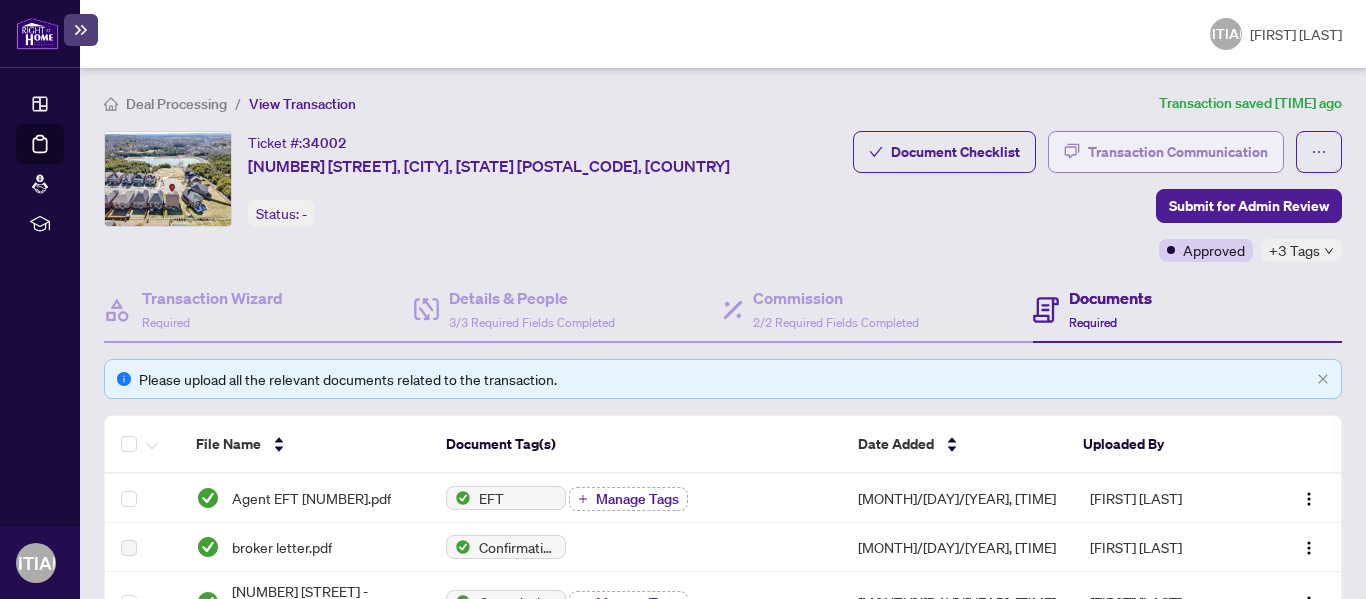 click on "Transaction Communication" at bounding box center (1178, 152) 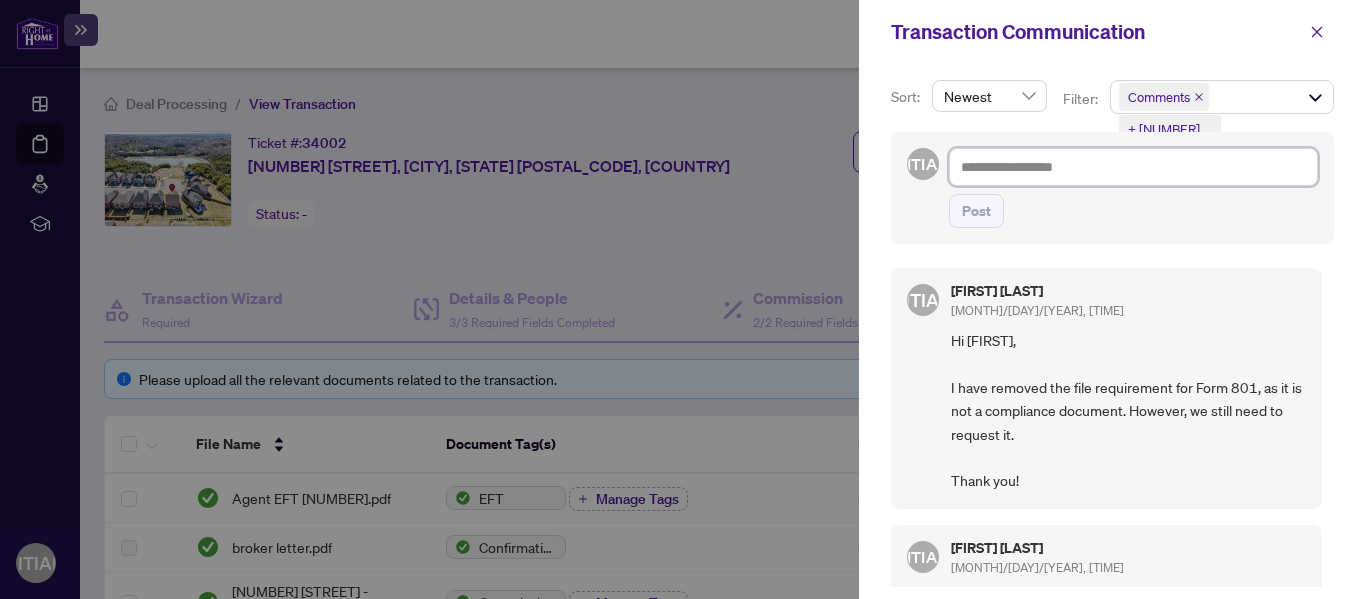 click at bounding box center (1133, 167) 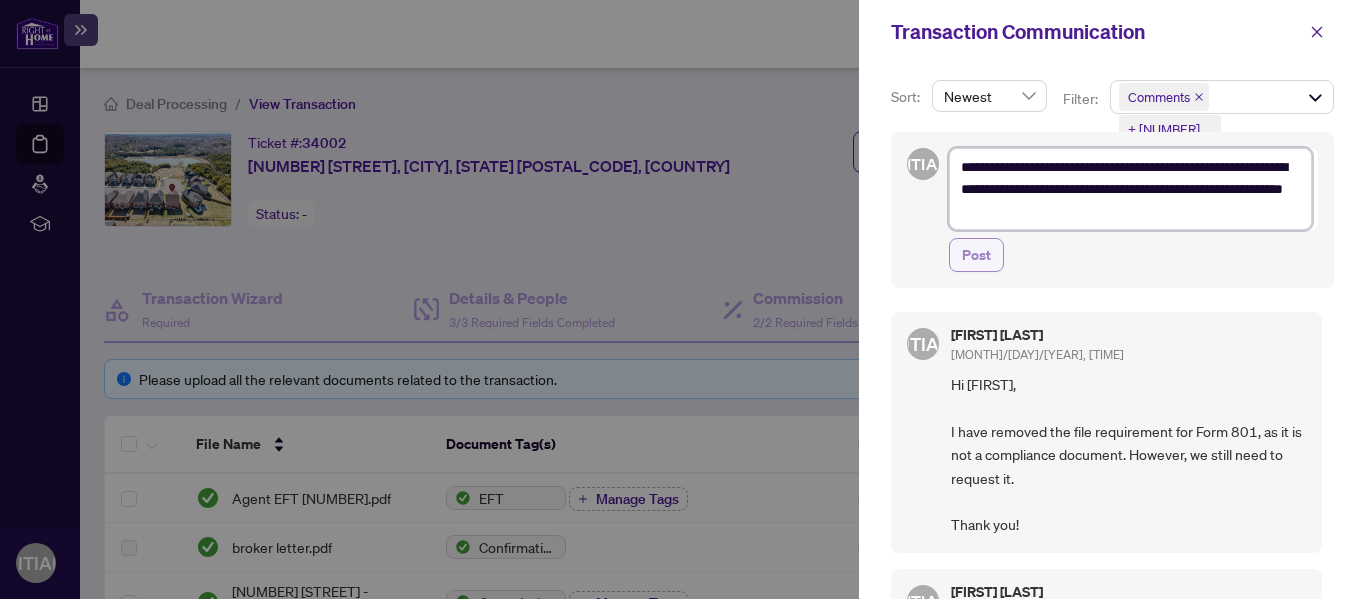 type on "**********" 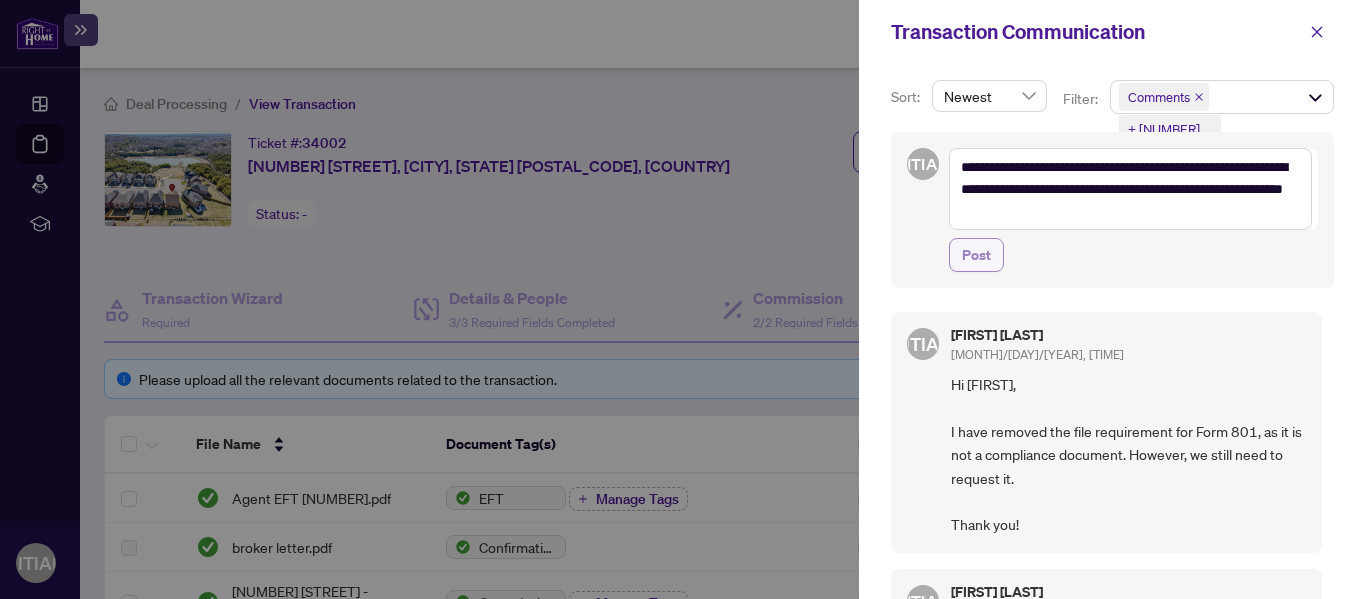 click on "Post" at bounding box center [976, 255] 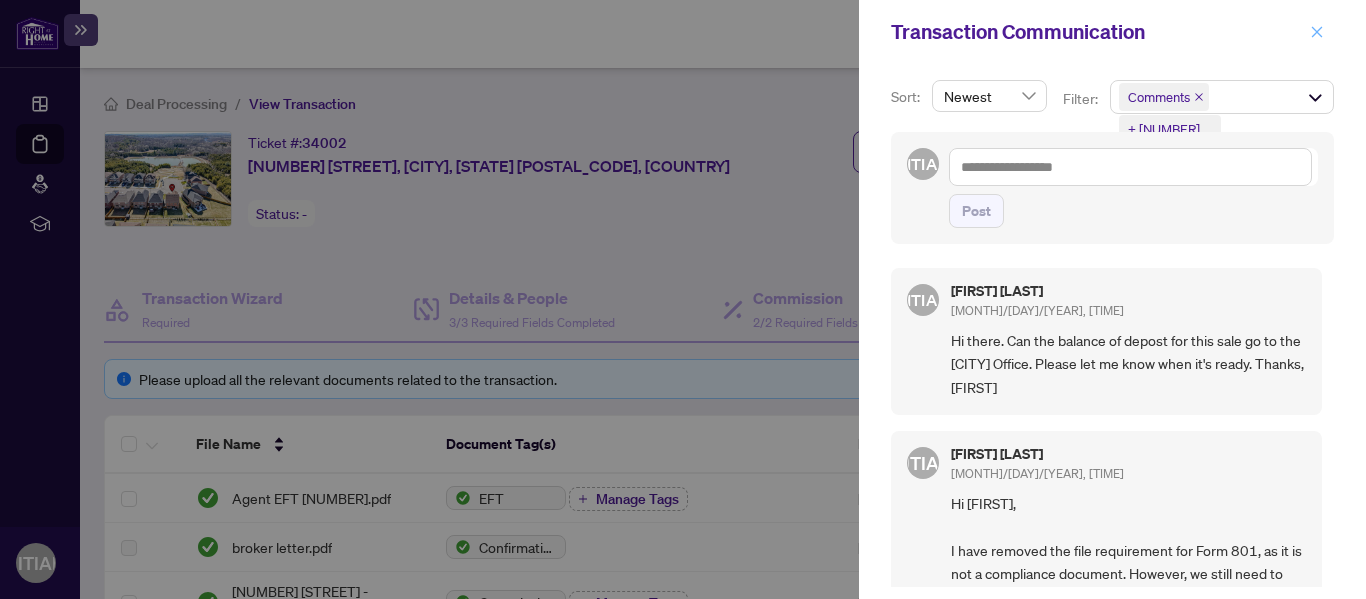 click at bounding box center (1317, 32) 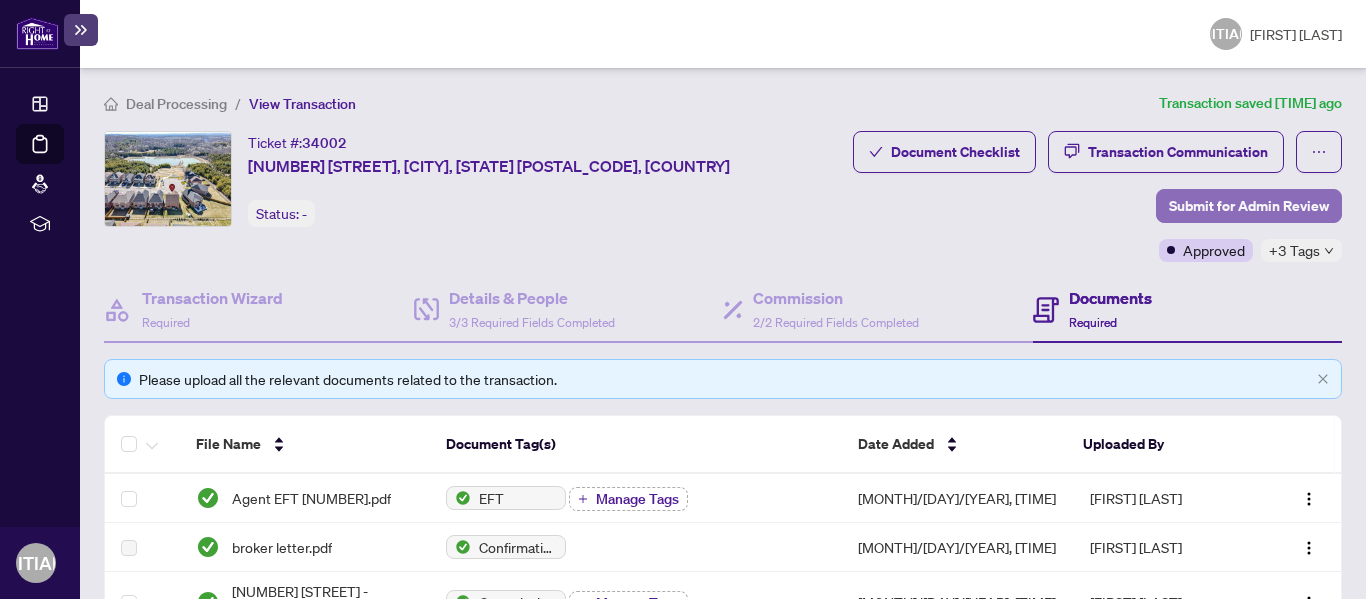 click on "Submit for Admin Review" at bounding box center [1249, 206] 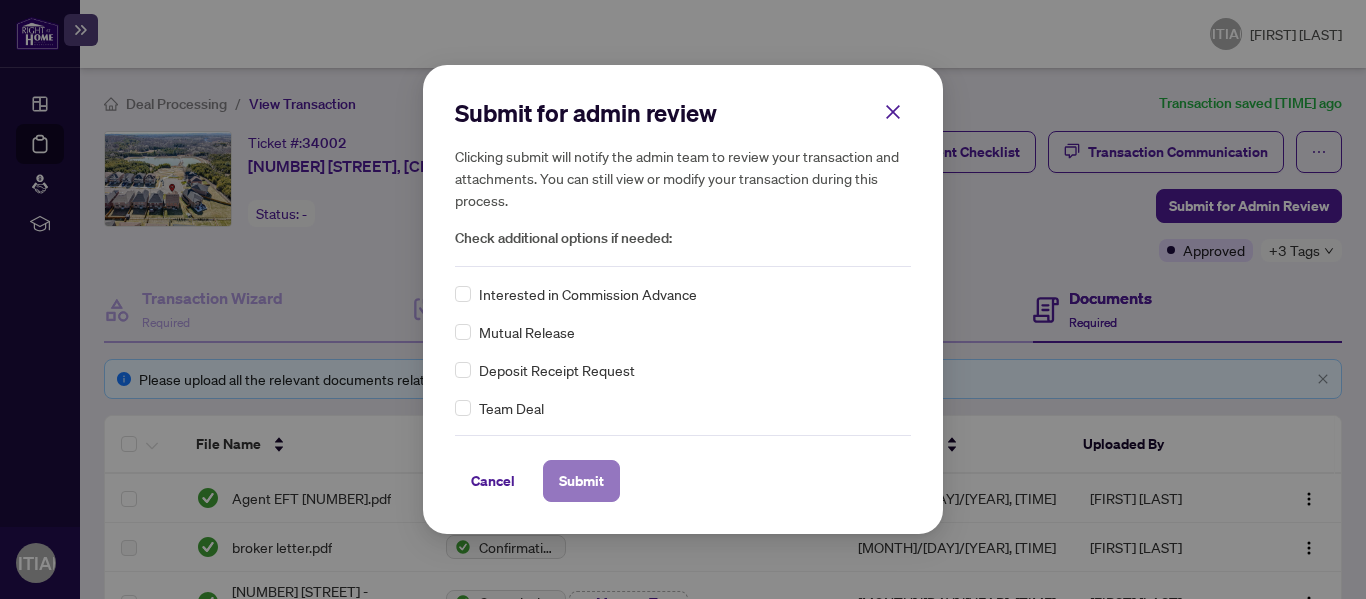 click on "Submit" at bounding box center (581, 481) 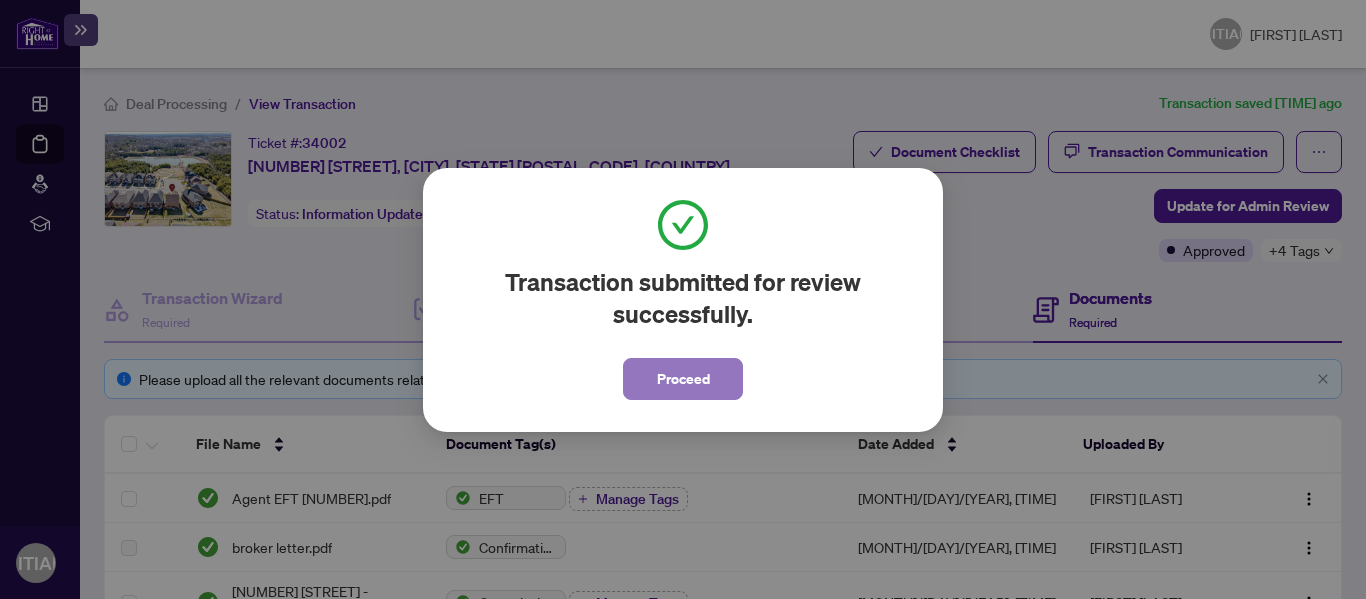 click on "Proceed" at bounding box center (683, 379) 